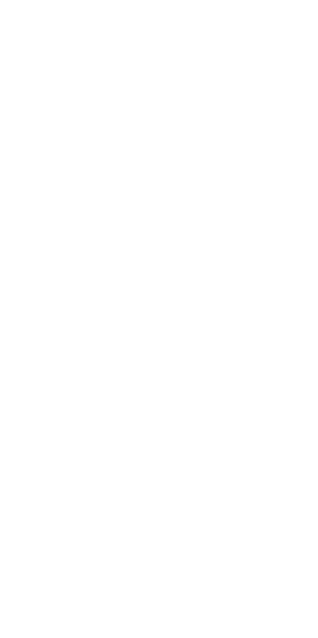 scroll, scrollTop: 0, scrollLeft: 0, axis: both 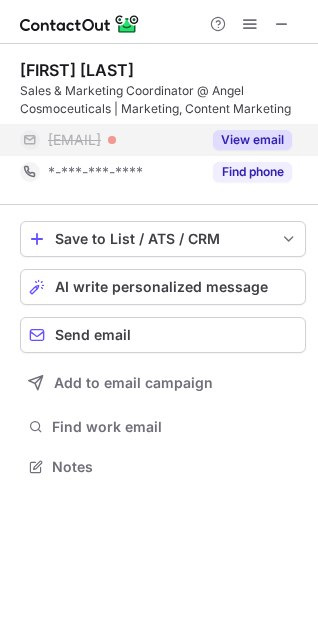 click on "***@angelcosmoceuticals.com" at bounding box center [110, 140] 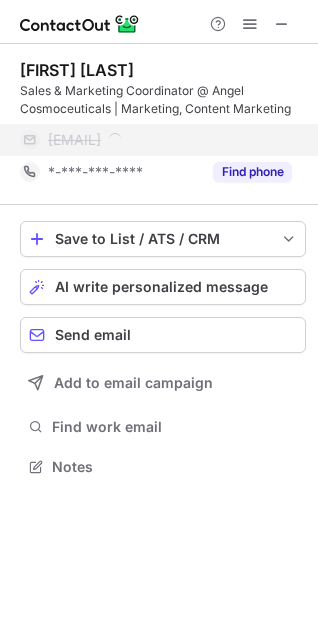 click on "***@angelcosmoceuticals.com" at bounding box center (74, 140) 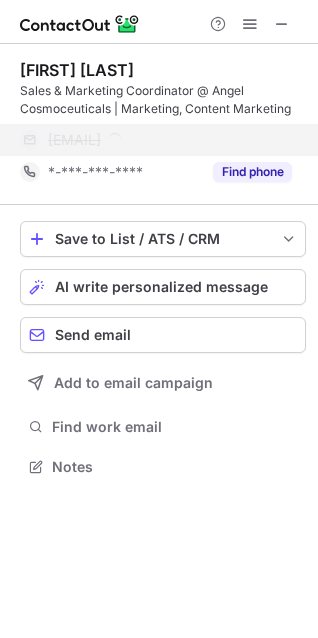 click on "***@angelcosmoceuticals.com" at bounding box center [74, 140] 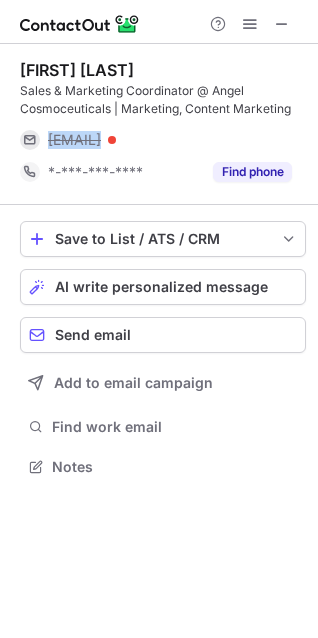 click on "lancelot@angelcosmoceuticals.com" at bounding box center [74, 140] 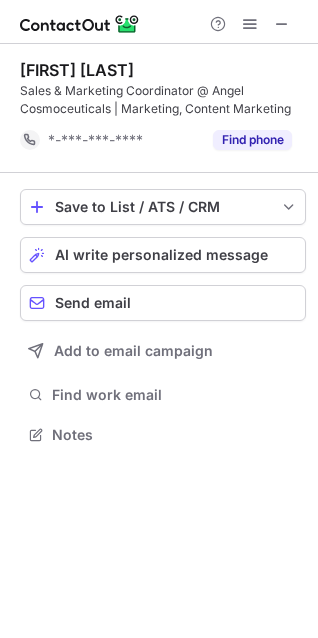 scroll, scrollTop: 421, scrollLeft: 318, axis: both 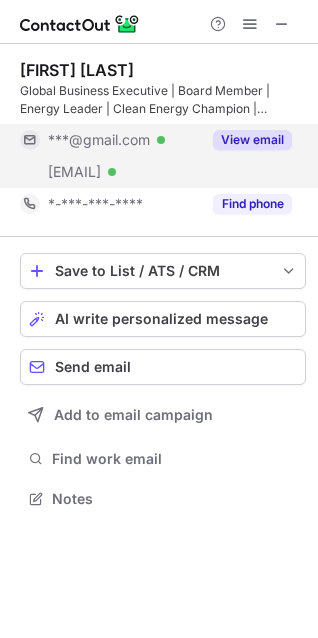 click on "***@gmail.com Verified" at bounding box center (110, 140) 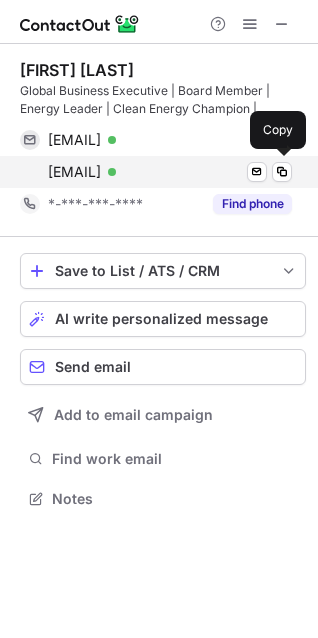 click on "patrick@acenergynetwork.org" at bounding box center (74, 172) 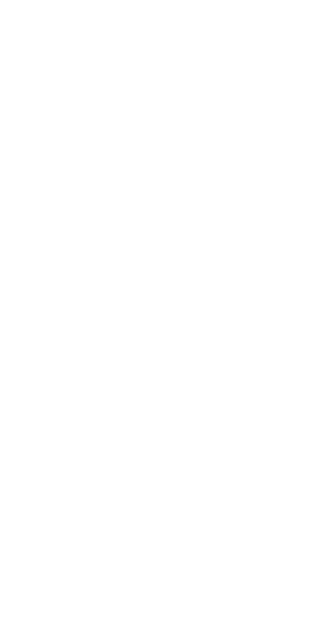 scroll, scrollTop: 0, scrollLeft: 0, axis: both 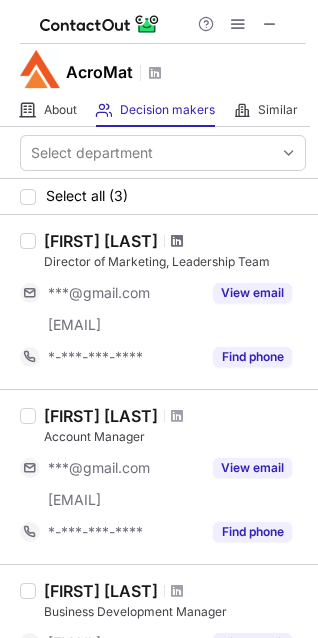 click at bounding box center [177, 241] 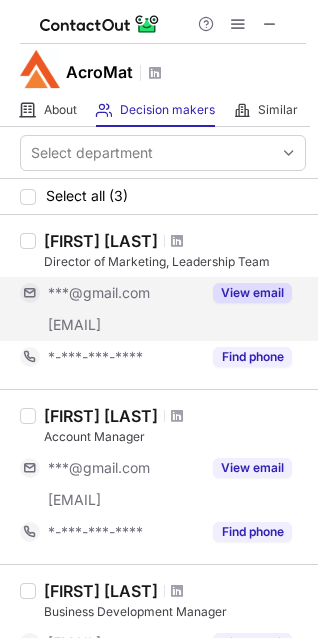 click on "View email" at bounding box center [252, 293] 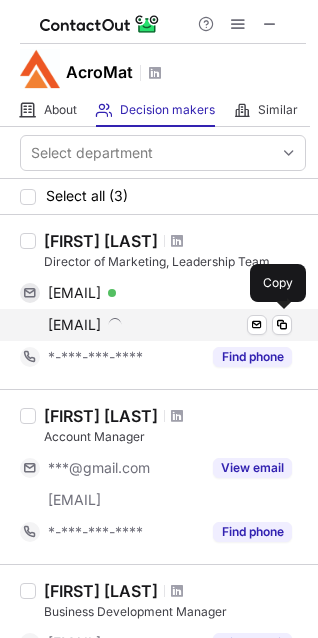 click on "[EMAIL]" at bounding box center (74, 325) 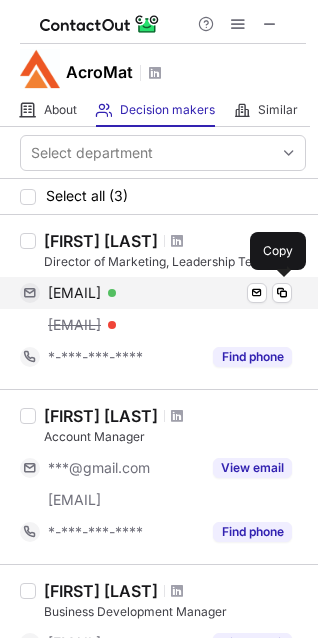click on "[EMAIL]" at bounding box center (74, 293) 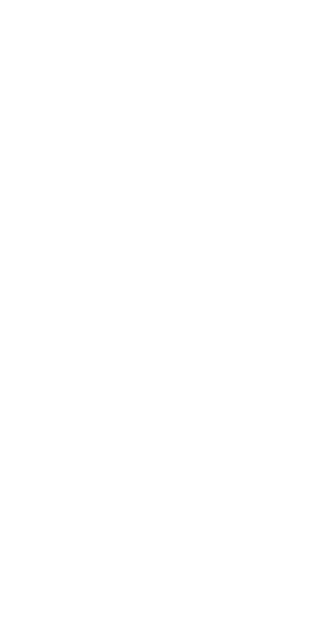 scroll, scrollTop: 0, scrollLeft: 0, axis: both 